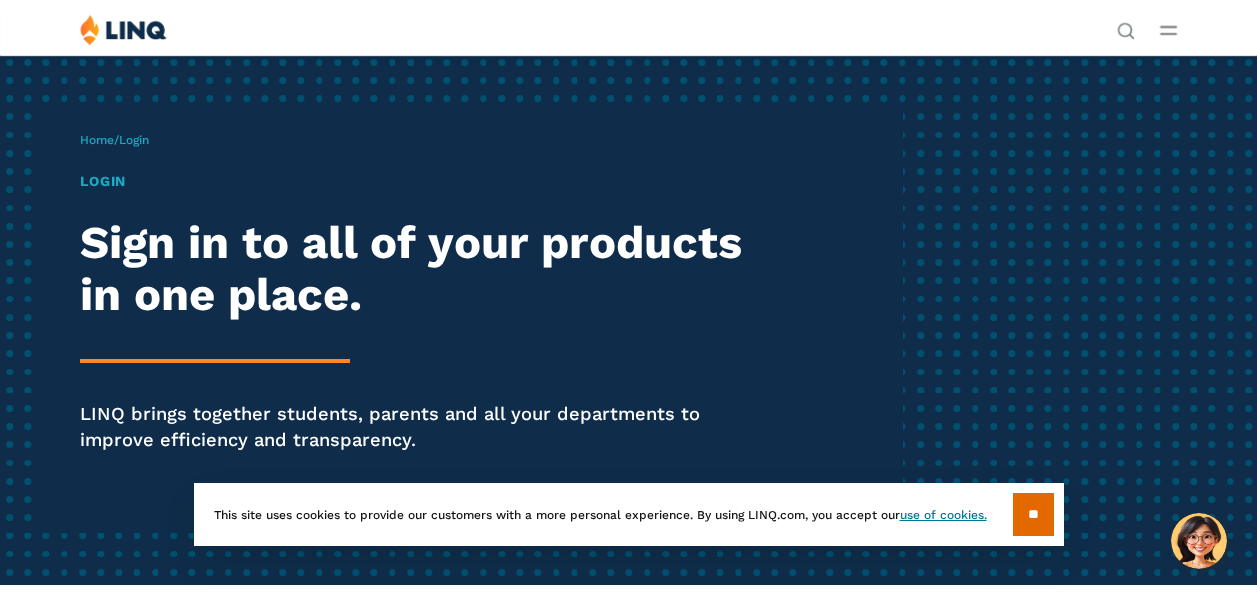 scroll, scrollTop: 0, scrollLeft: 0, axis: both 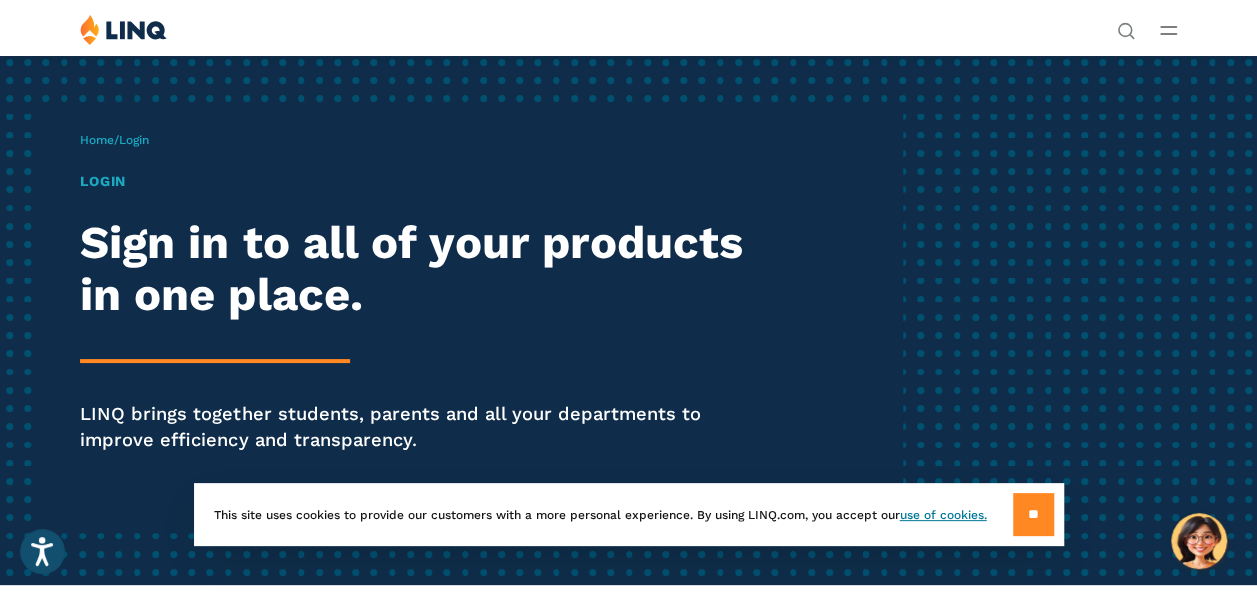click on "**" at bounding box center [1033, 514] 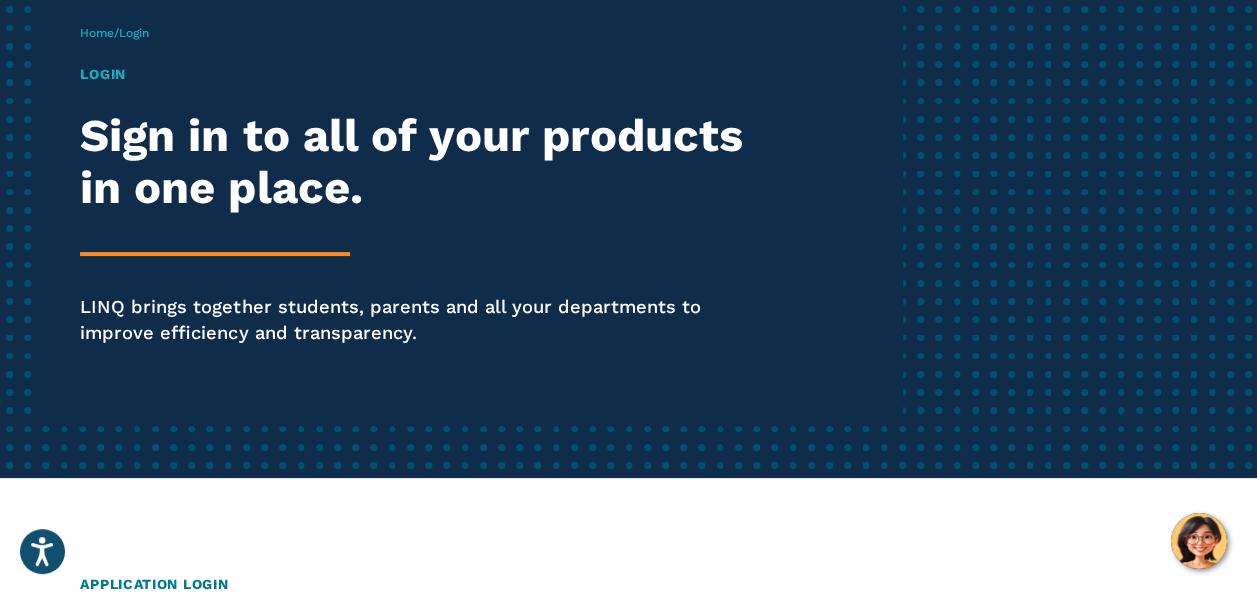 scroll, scrollTop: 113, scrollLeft: 0, axis: vertical 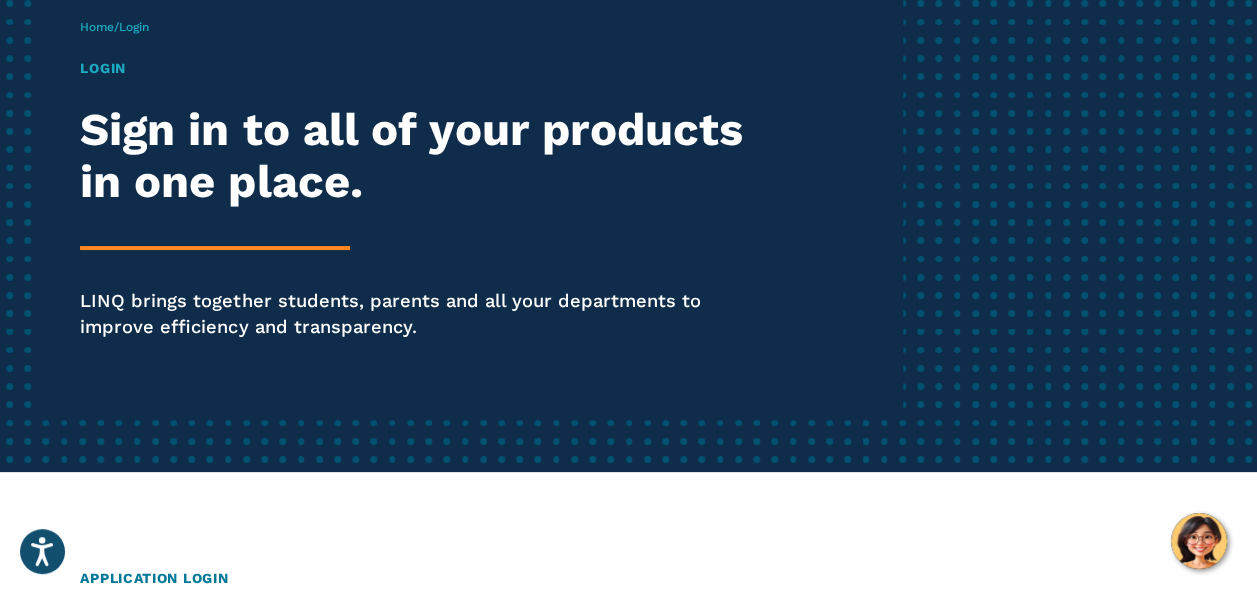 click on "Home  /  Login
Login
Sign in to all of your products in one place.
LINQ brings together students, parents and all your departments to improve efficiency and transparency." at bounding box center [491, 207] 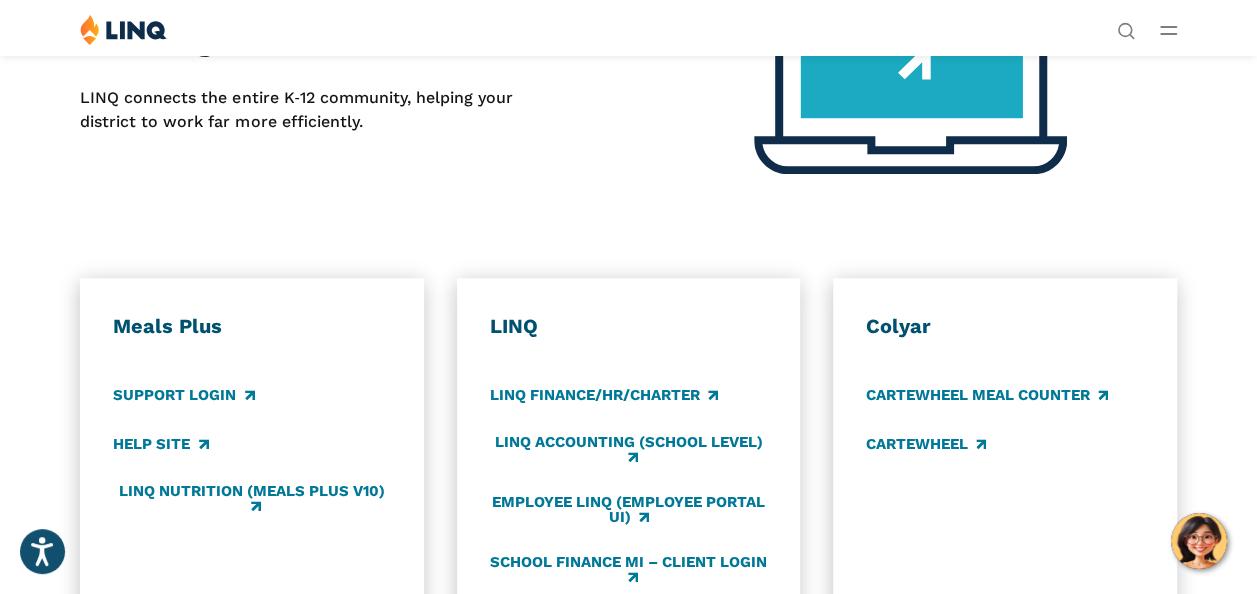 scroll, scrollTop: 740, scrollLeft: 0, axis: vertical 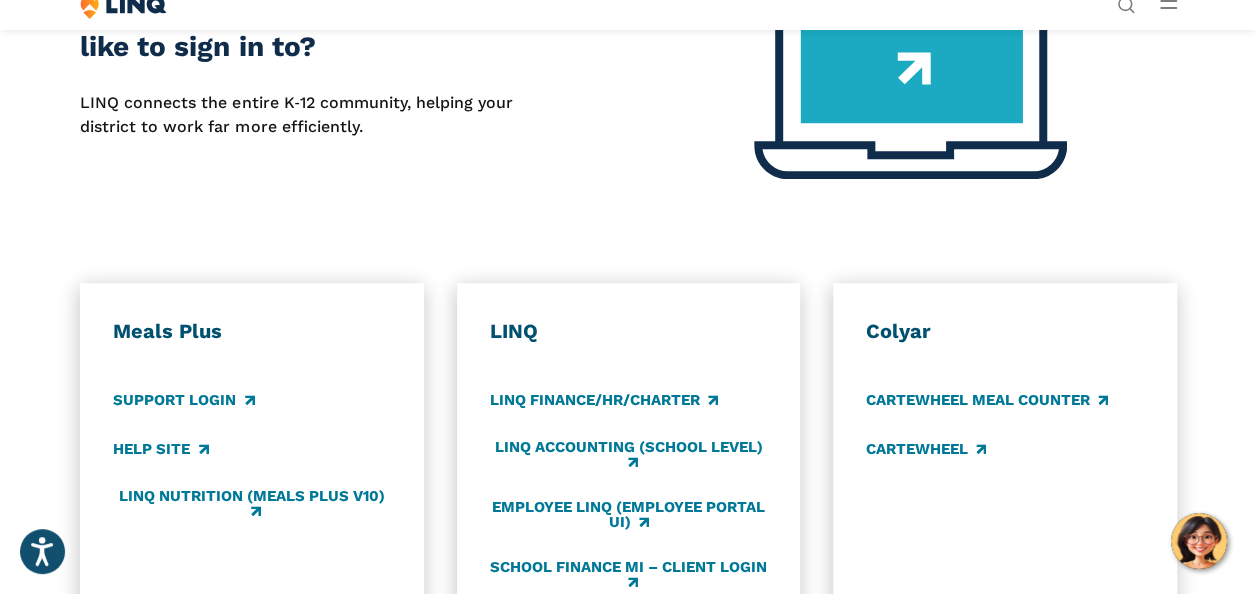 click on "Login" at bounding box center [975, 343] 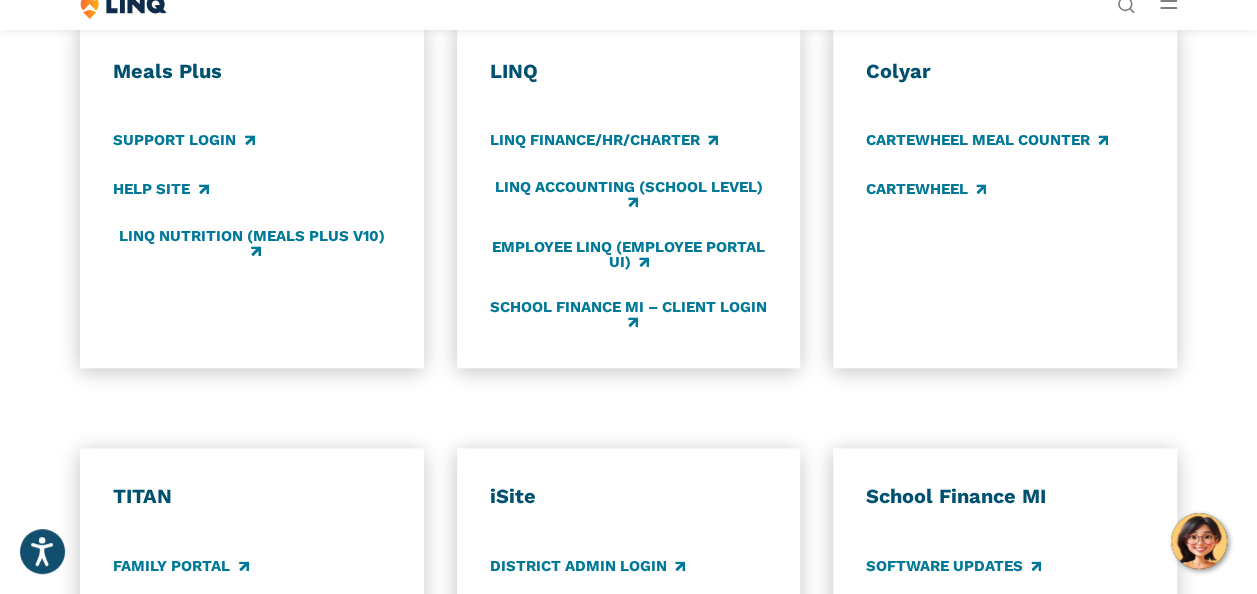 scroll, scrollTop: 1020, scrollLeft: 0, axis: vertical 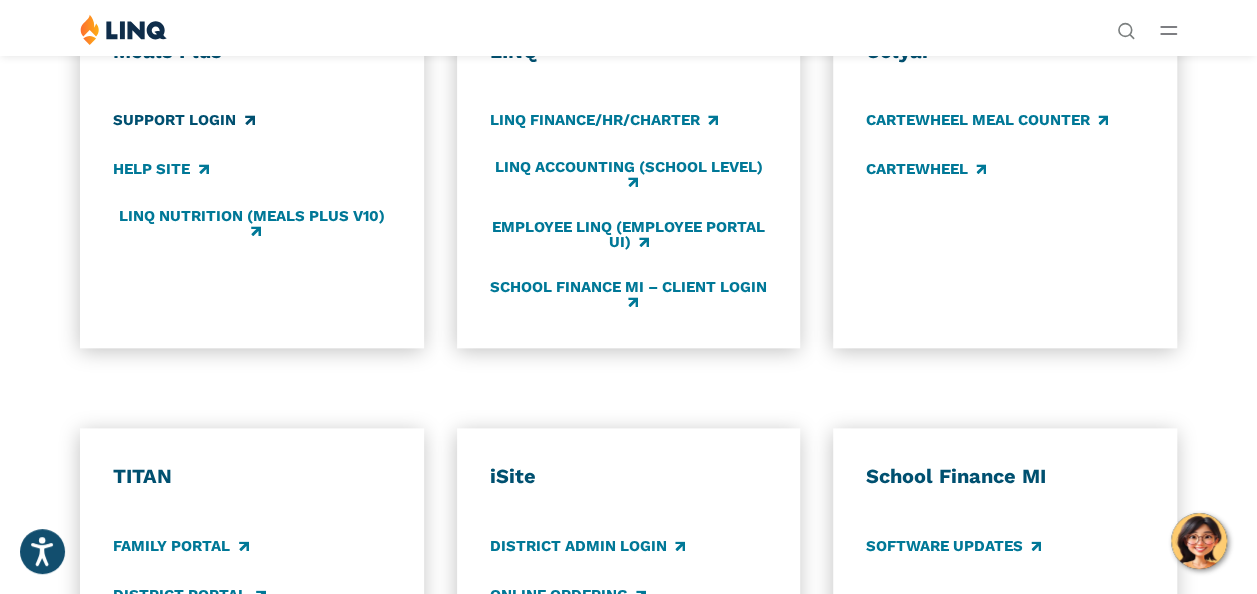 click on "Support Login" at bounding box center (183, 121) 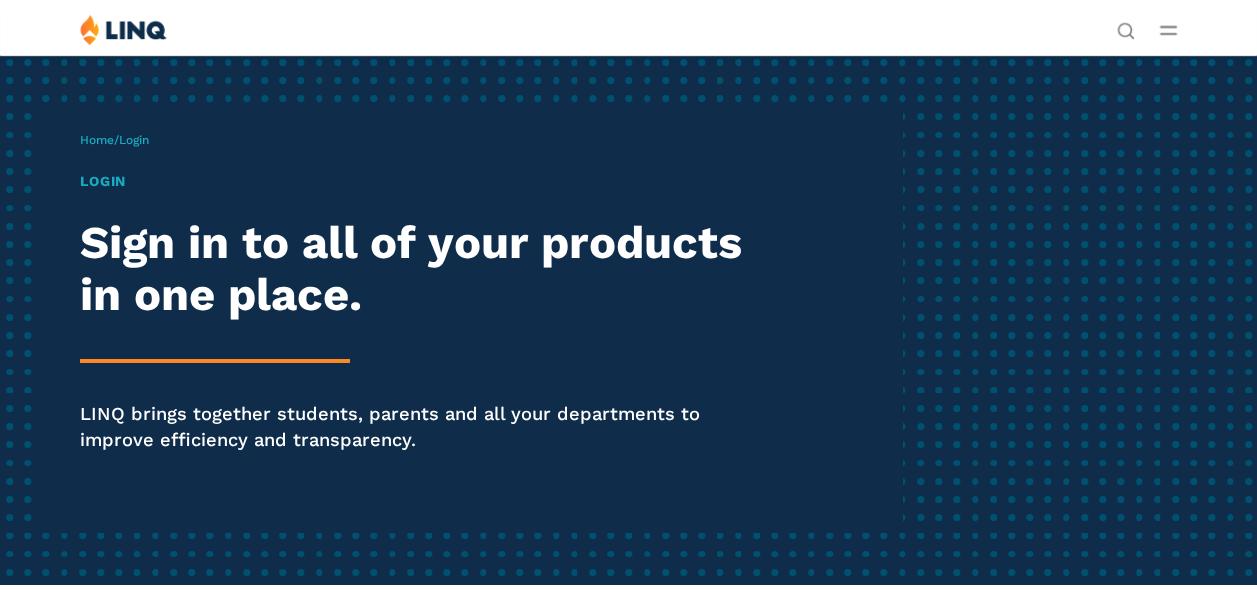 scroll, scrollTop: 0, scrollLeft: 0, axis: both 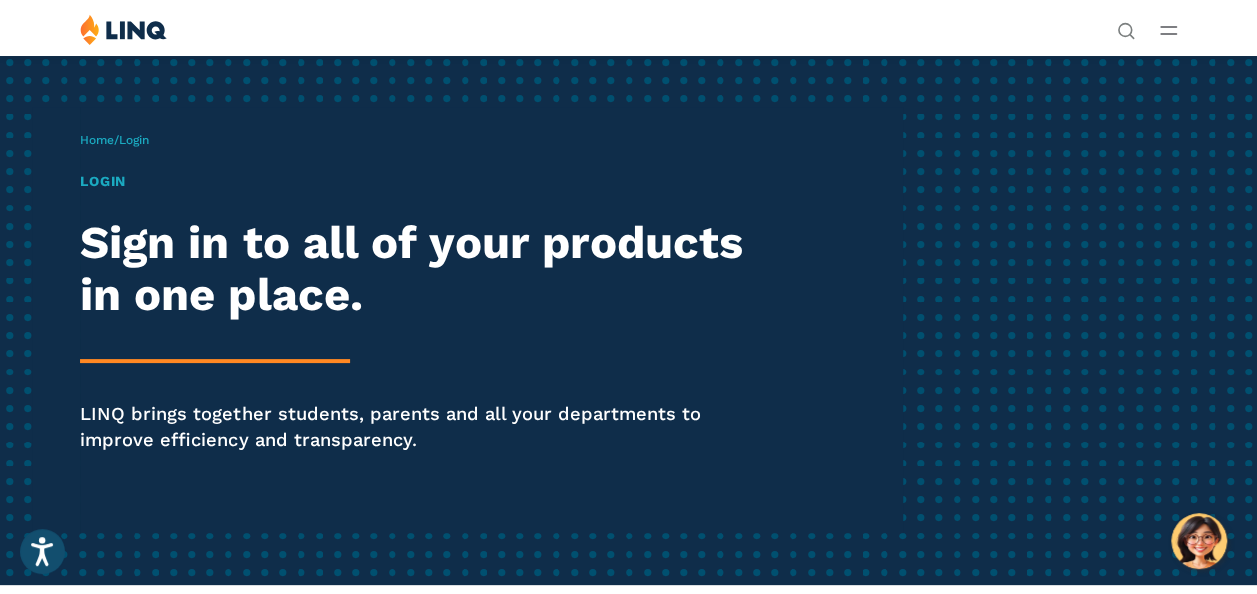 click on "Login" at bounding box center (975, 369) 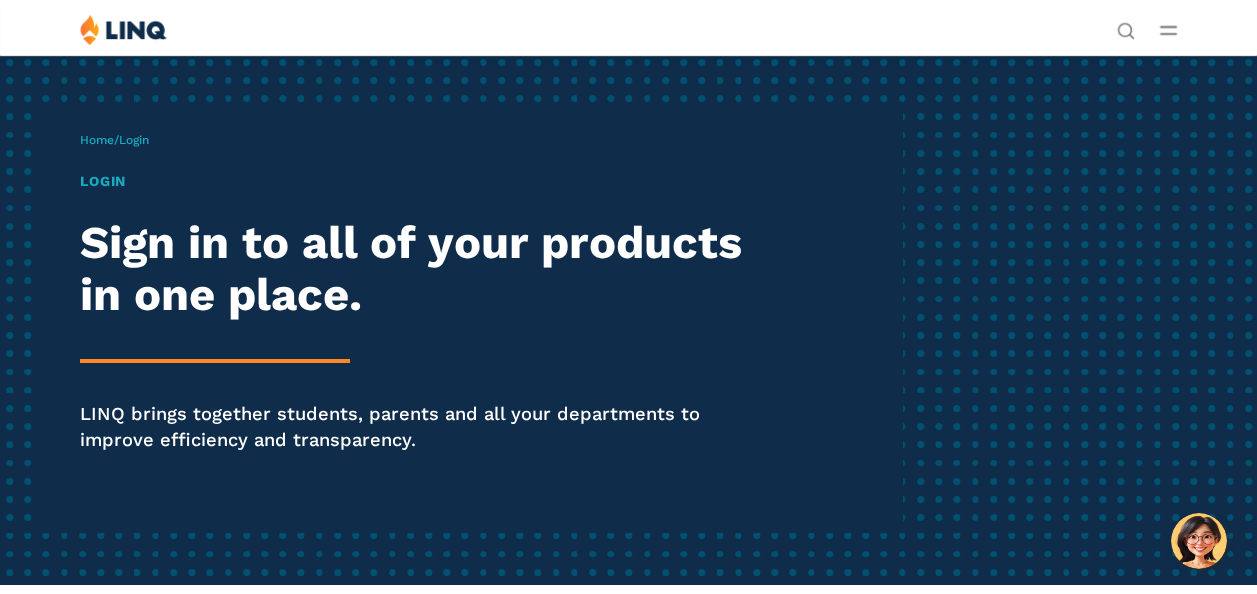 scroll, scrollTop: 0, scrollLeft: 0, axis: both 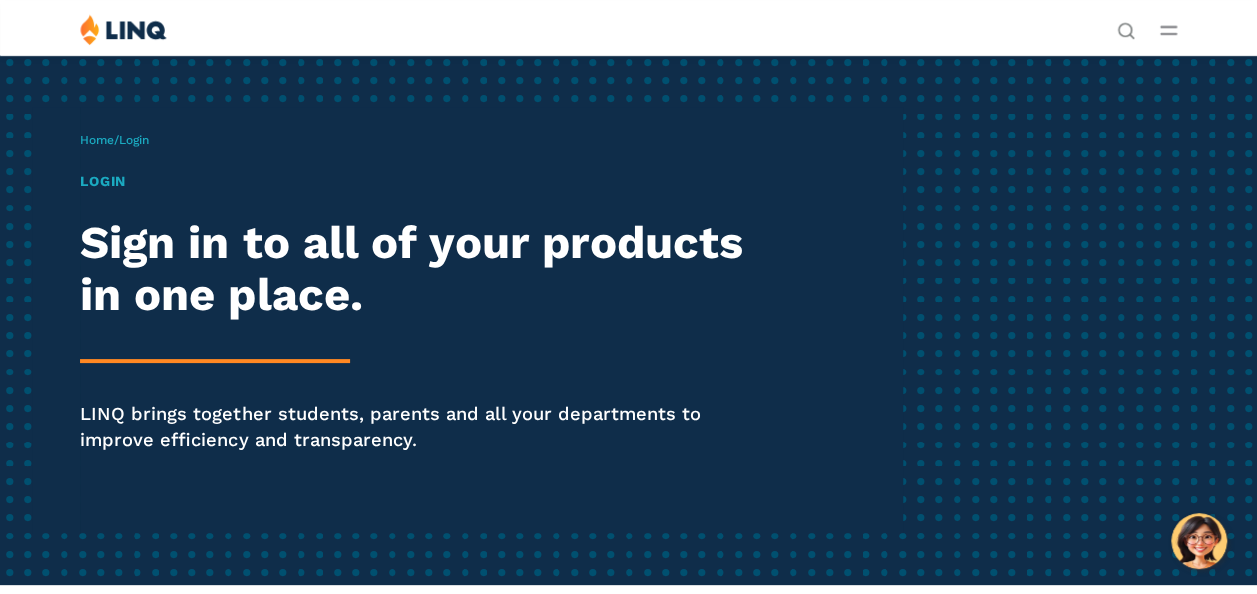 click on "Login" at bounding box center [425, 181] 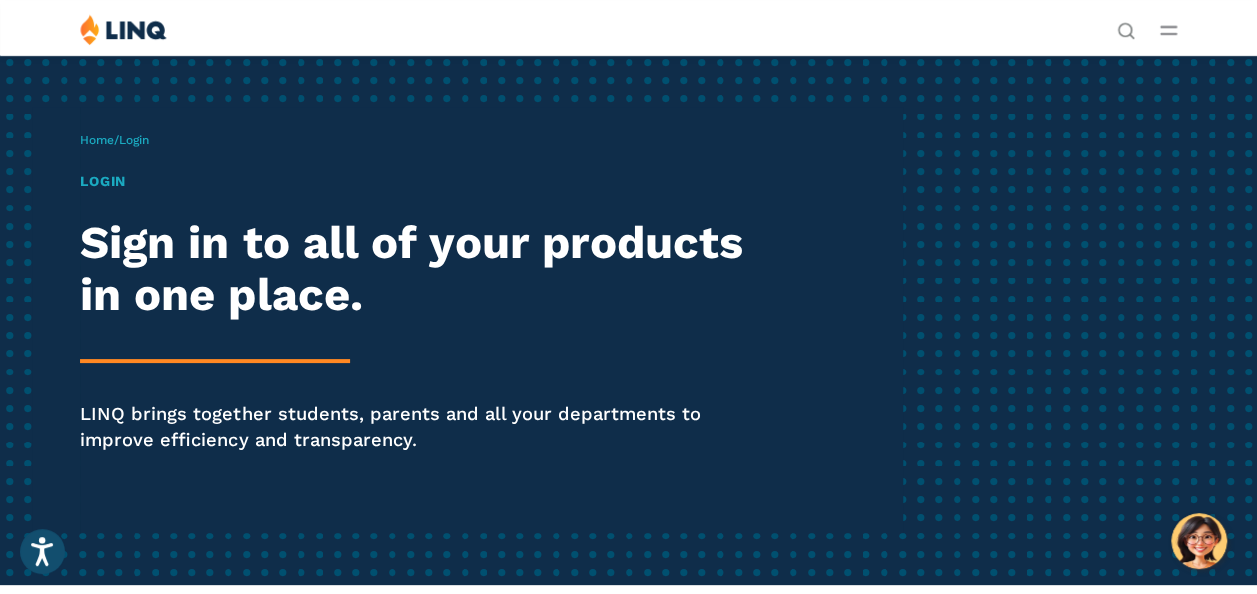 click on "Home  /  Login" at bounding box center (114, 140) 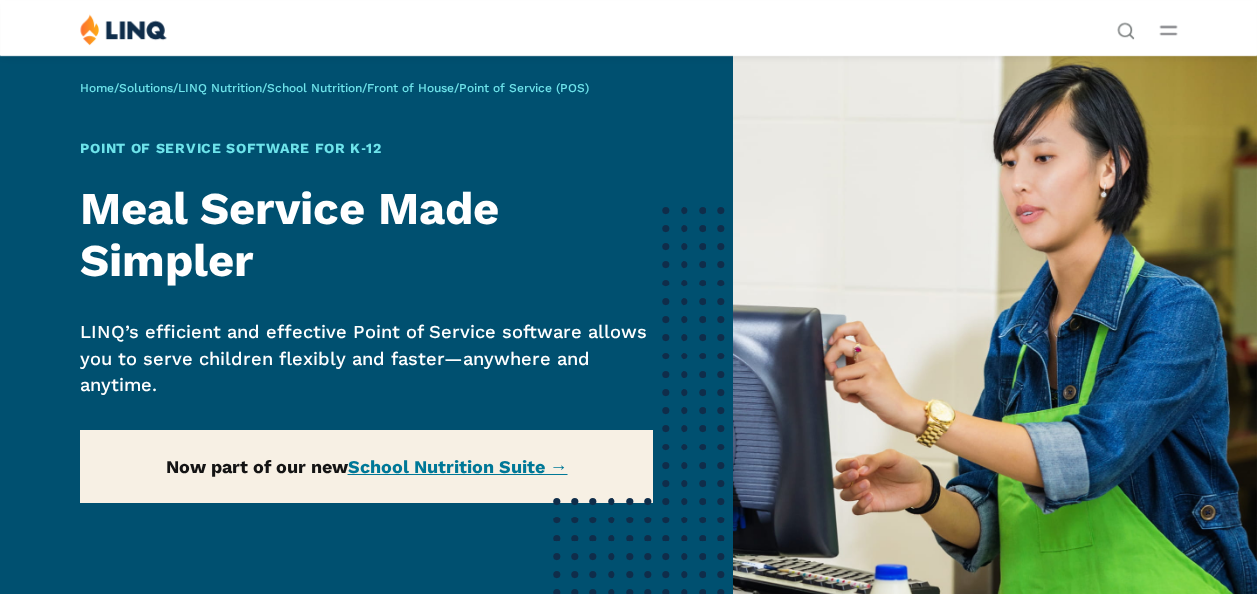 scroll, scrollTop: 0, scrollLeft: 0, axis: both 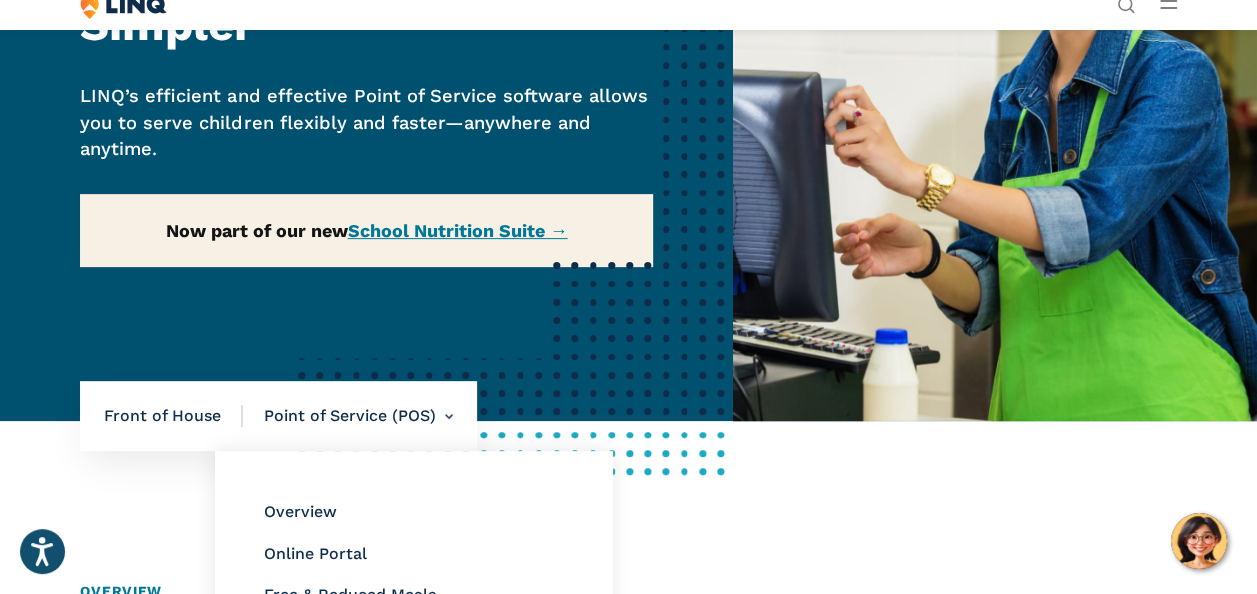 click on "Point of Service (POS)
Overview
Online Portal
Free & Reduced Meals
Point of Service (POS)" at bounding box center [348, 416] 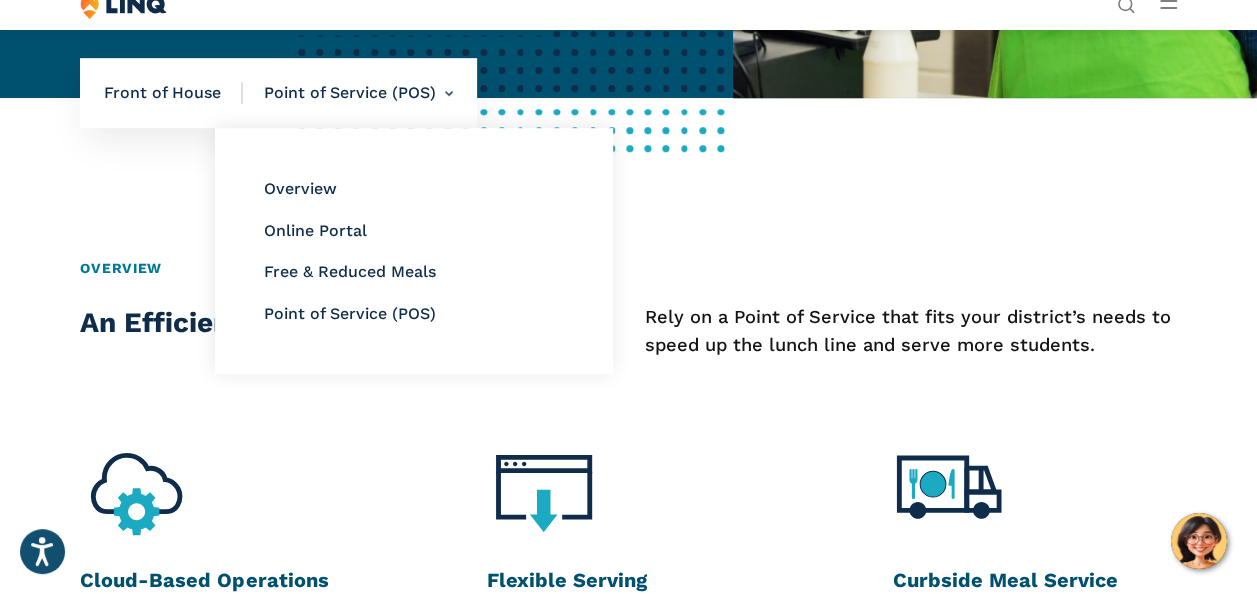 scroll, scrollTop: 558, scrollLeft: 0, axis: vertical 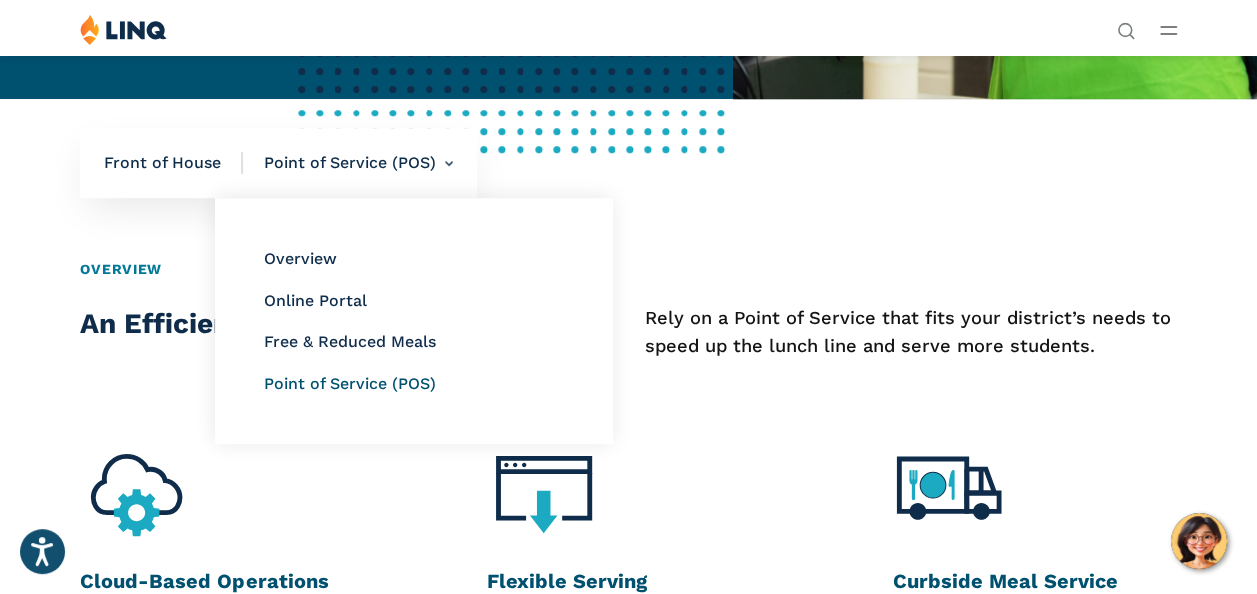 click on "Point of Service (POS)" at bounding box center [349, 382] 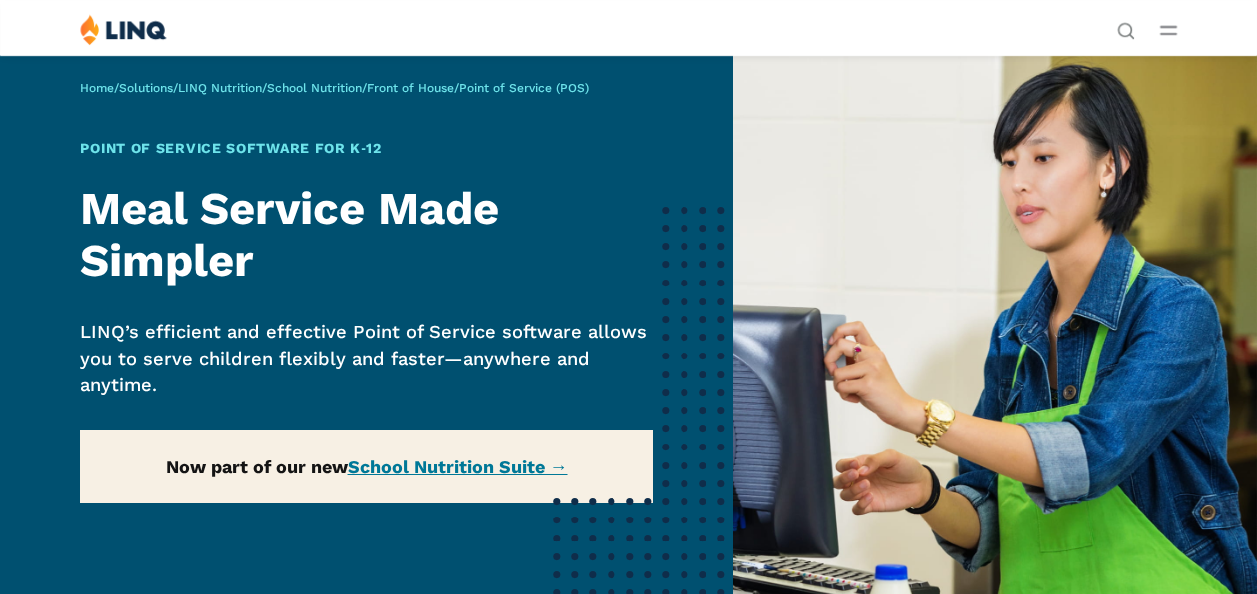 scroll, scrollTop: 0, scrollLeft: 0, axis: both 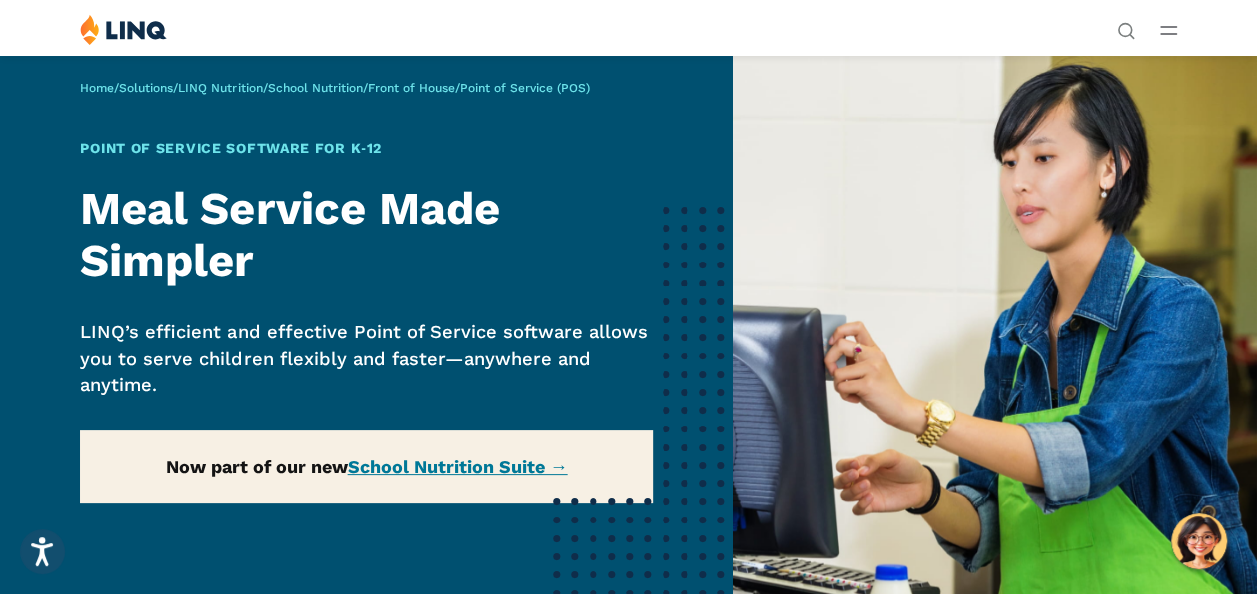 click on "Home  /  Solutions  /  LINQ Nutrition  /  School Nutrition  /  Front of House  /  Point of Service (POS)
Point of Service Software for K‑12
Meal Service Made Simpler
LINQ’s efficient and effective Point of Service software allows you to serve children flexibly and faster—anywhere and anytime.
Now part of our new  School Nutrition Suite →" at bounding box center [366, 356] 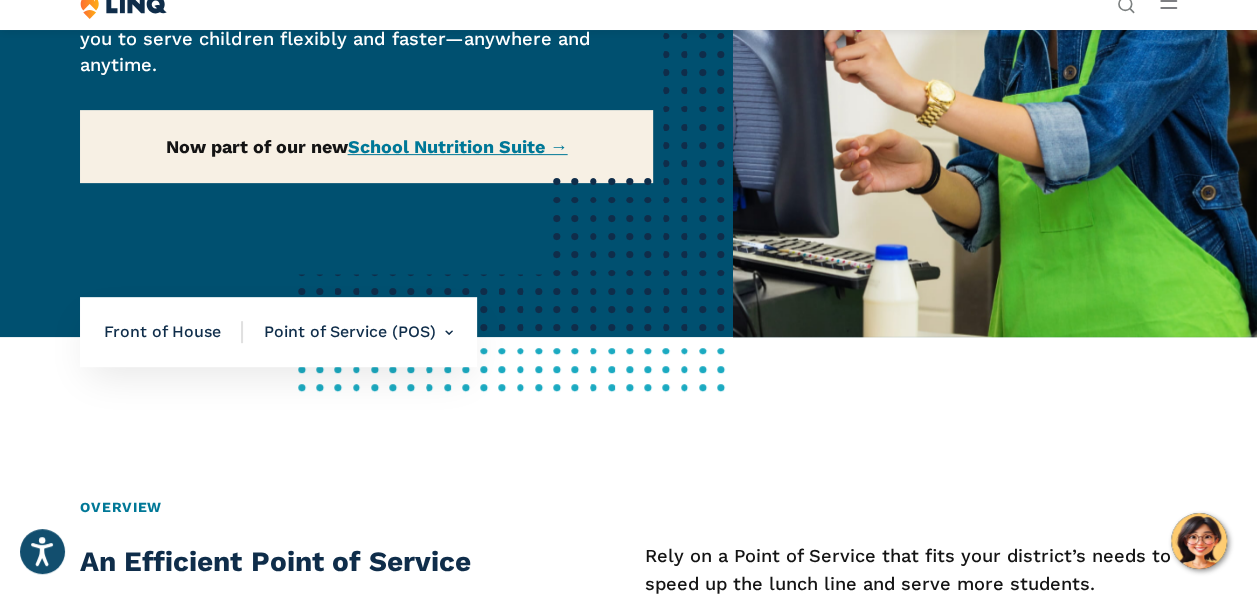 scroll, scrollTop: 344, scrollLeft: 0, axis: vertical 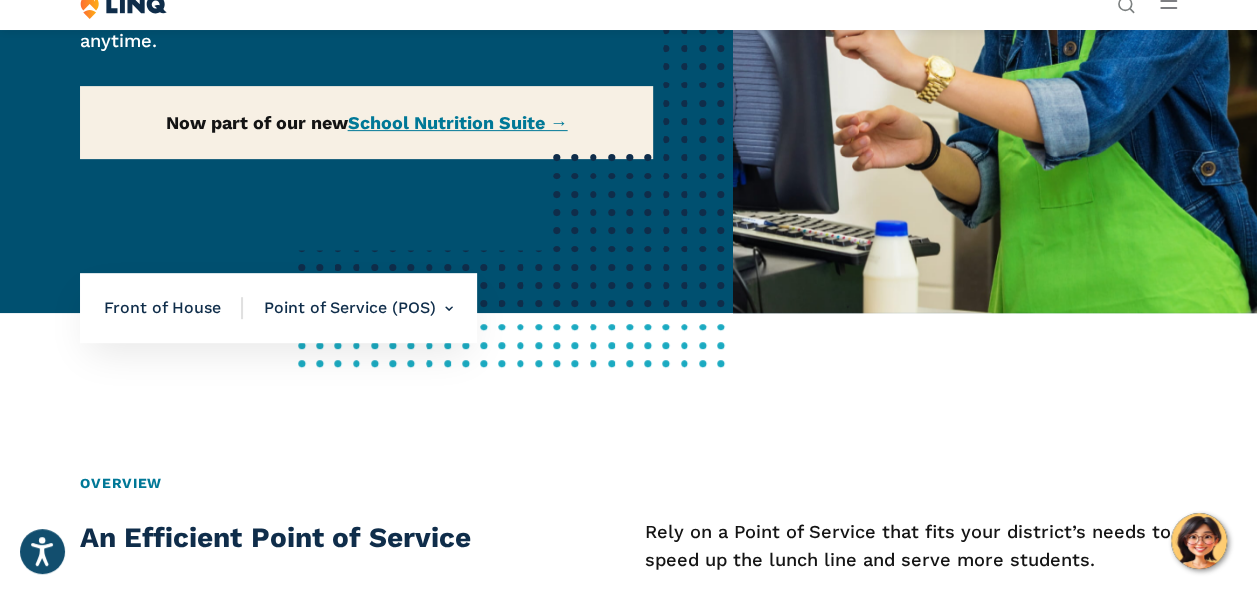 click on "Home  /  Solutions  /  LINQ Nutrition  /  School Nutrition  /  Front of House  /  Point of Service (POS)
Point of Service Software for K‑12
Meal Service Made Simpler
LINQ’s efficient and effective Point of Service software allows you to serve children flexibly and faster—anywhere and anytime.
Now part of our new  School Nutrition Suite →
Front of House
Point of Service (POS)
Overview
Online Portal
Free & Reduced Meals
Point of Service (POS)
Overview
An Efficient Point of Service
Rely on a Point of Service that fits your district’s needs to speed up the lunch line and serve more students.
Cloud-Based Operations
Trust a POS that allows you to serve from any device. No need to worry about software, the POS can be as adaptive as your nutrition program needs." at bounding box center (628, 1582) 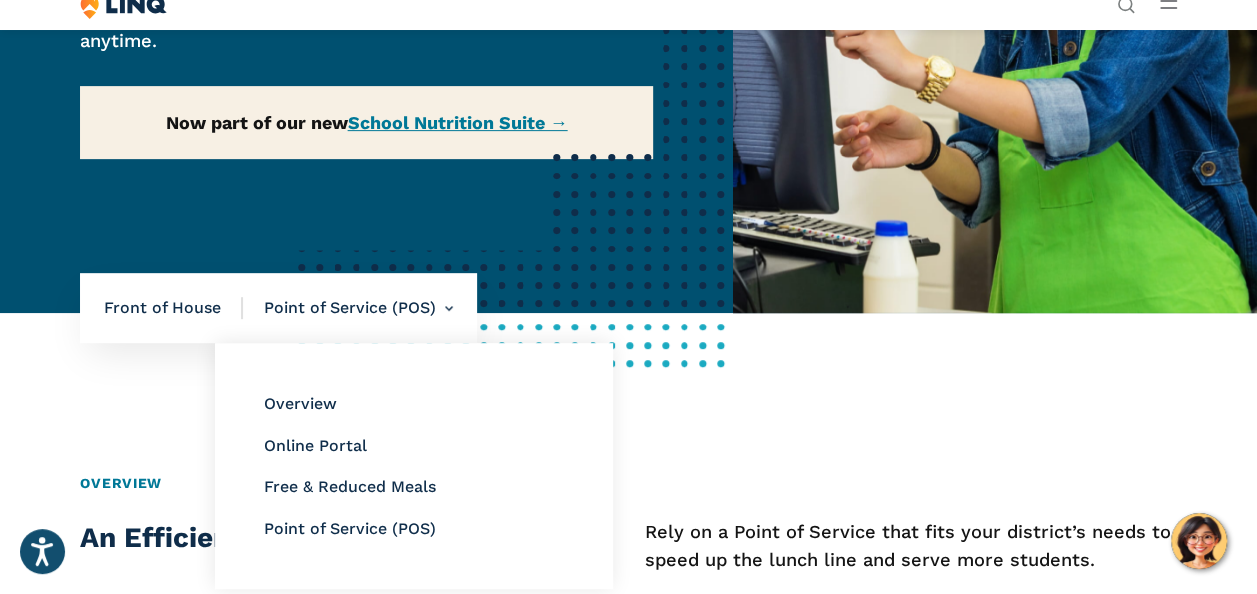 click on "Point of Service (POS)
Overview
Online Portal
Free & Reduced Meals
Point of Service (POS)" at bounding box center (348, 308) 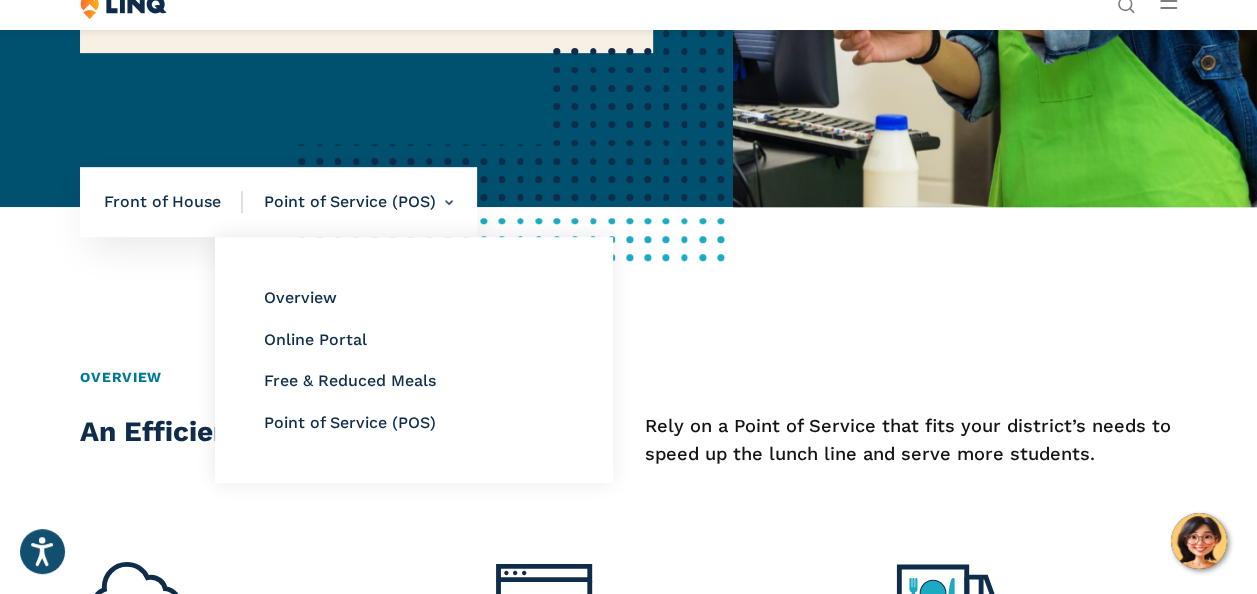 scroll, scrollTop: 460, scrollLeft: 0, axis: vertical 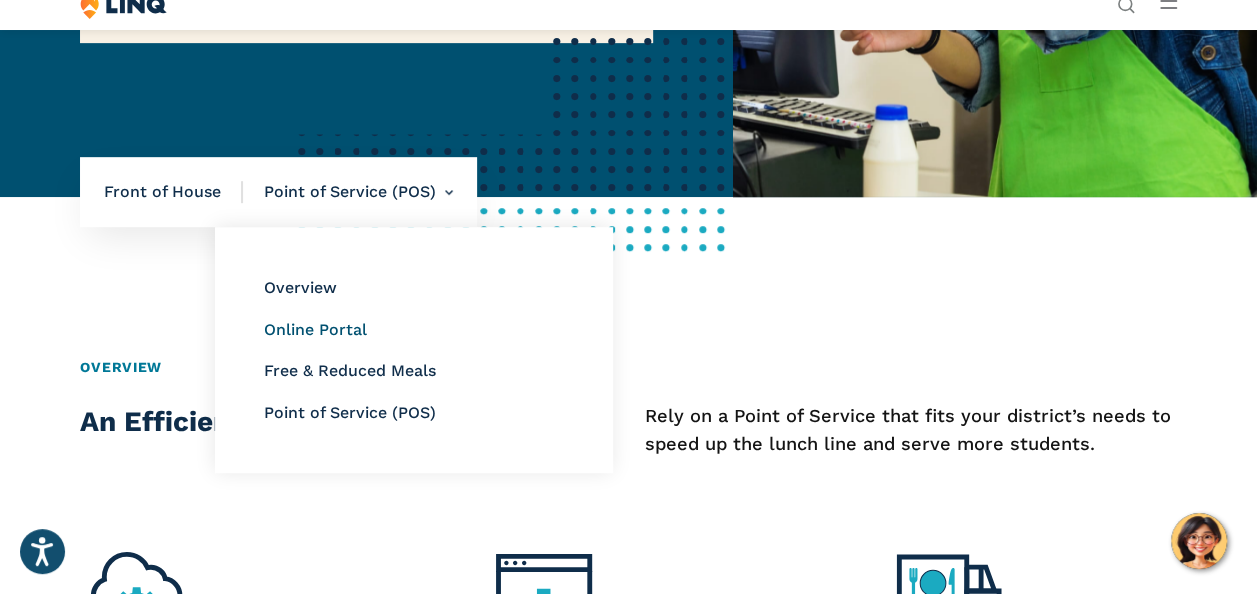 click on "Online Portal" at bounding box center [314, 329] 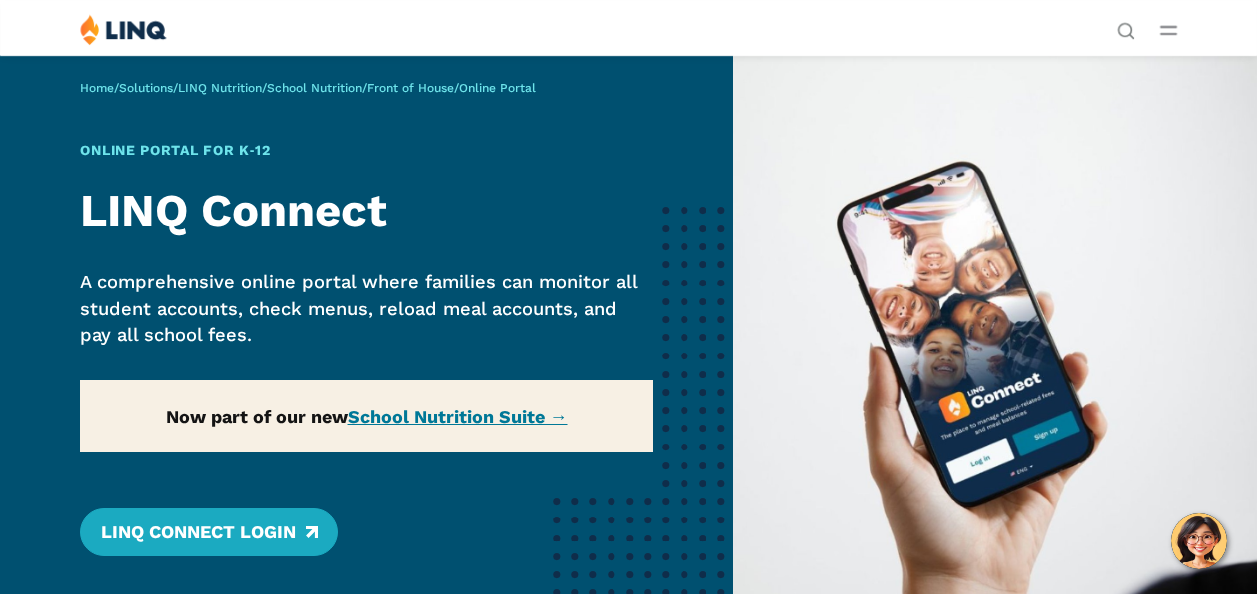 scroll, scrollTop: 0, scrollLeft: 0, axis: both 